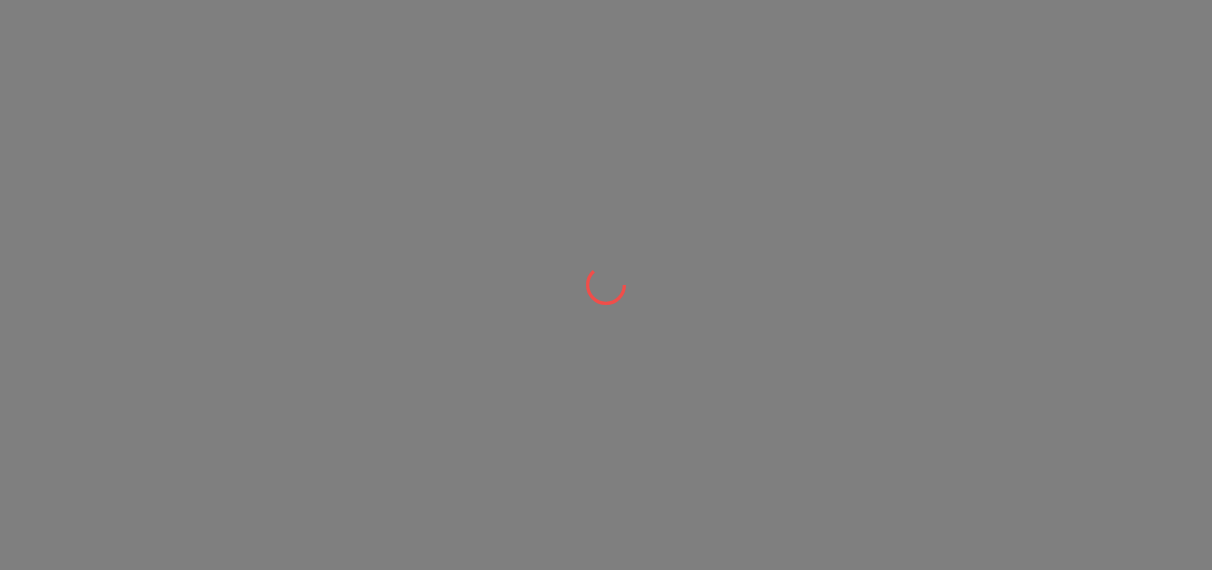scroll, scrollTop: 0, scrollLeft: 0, axis: both 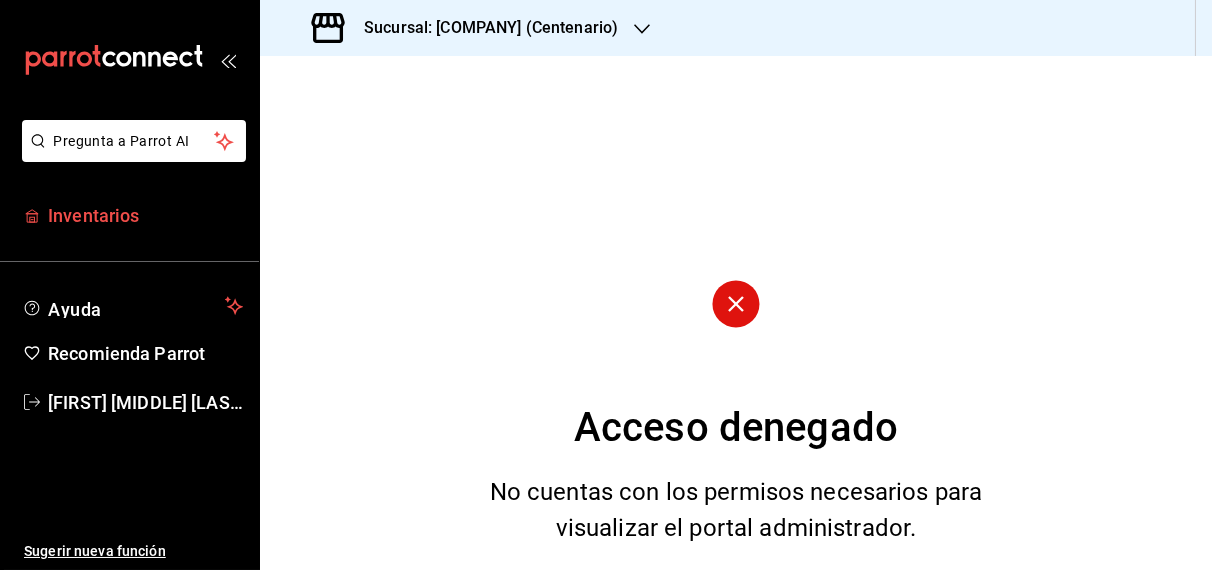 click on "Inventarios" at bounding box center (145, 215) 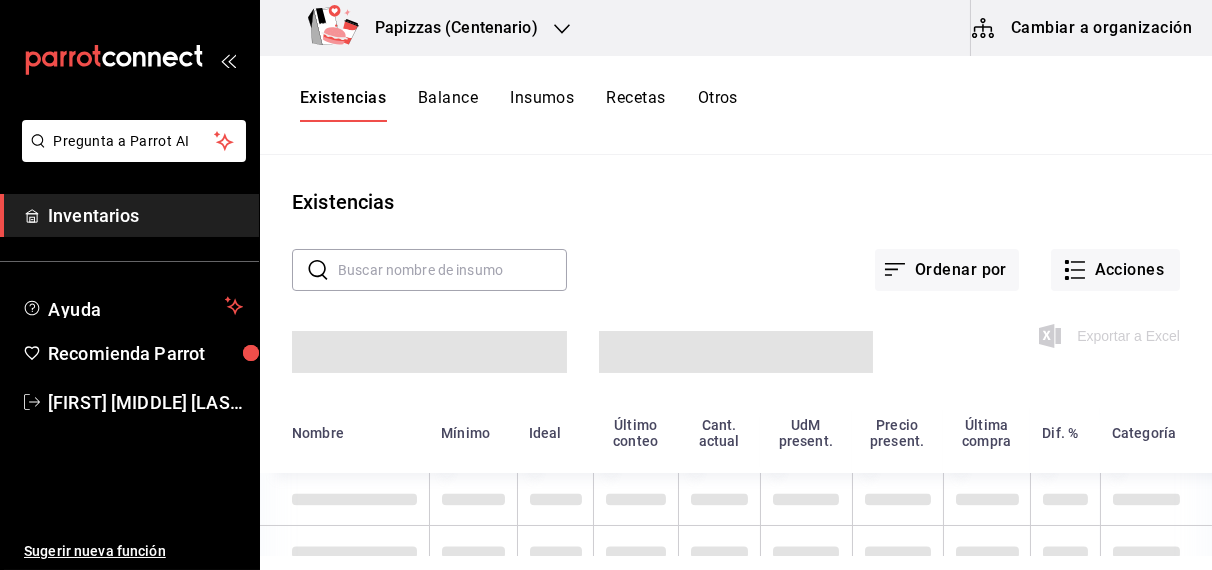 click on "Papizzas (Centenario)" at bounding box center [427, 28] 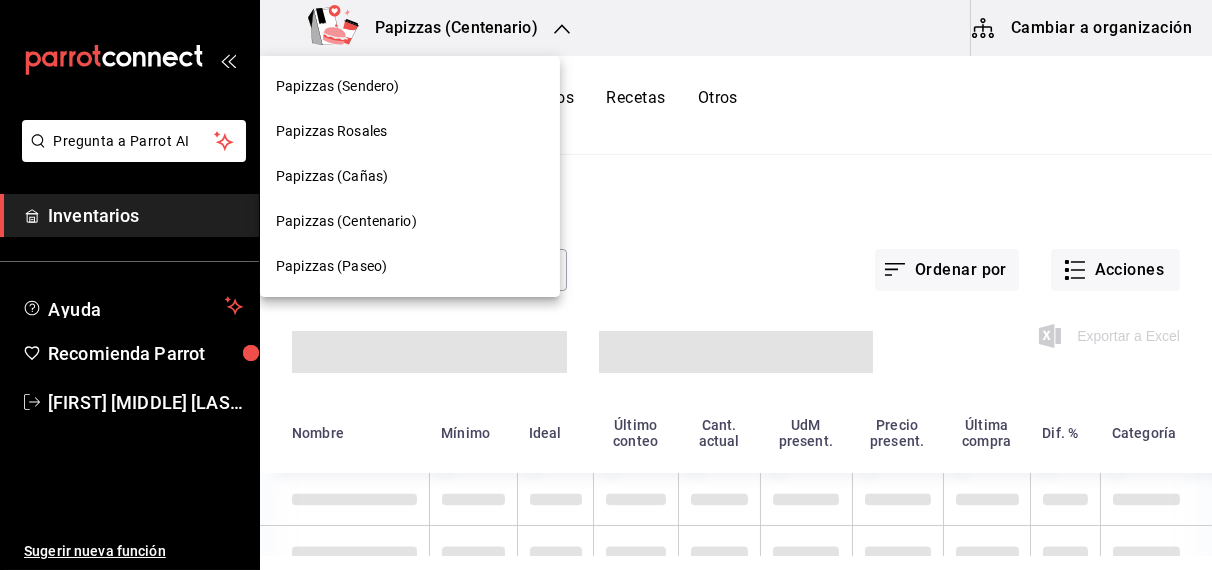 click on "Papizzas (Paseo)" at bounding box center [331, 266] 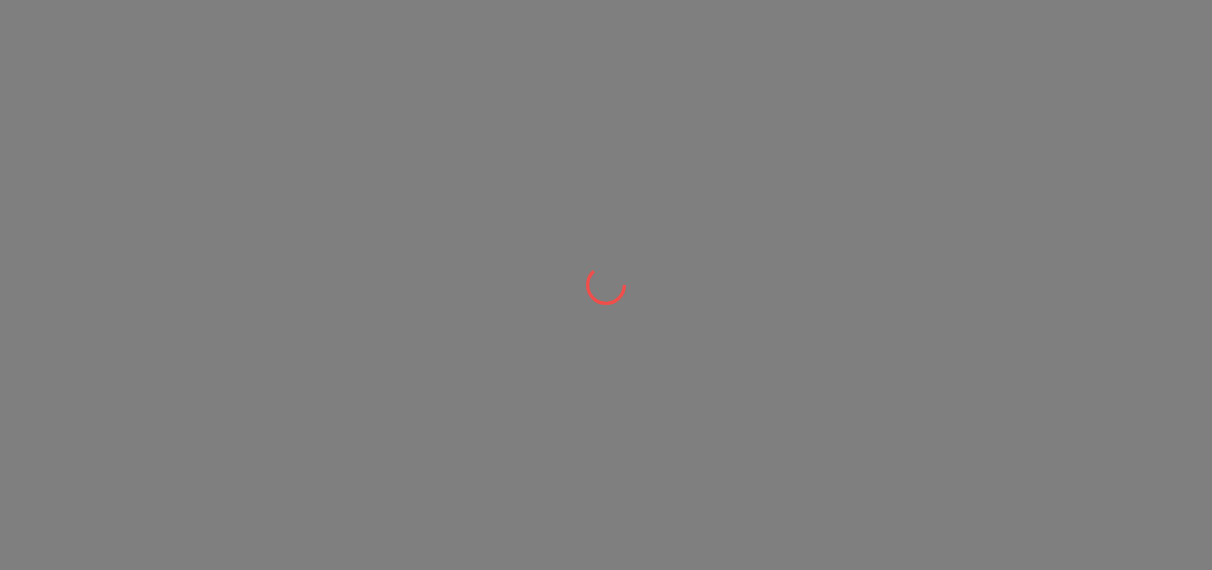scroll, scrollTop: 0, scrollLeft: 0, axis: both 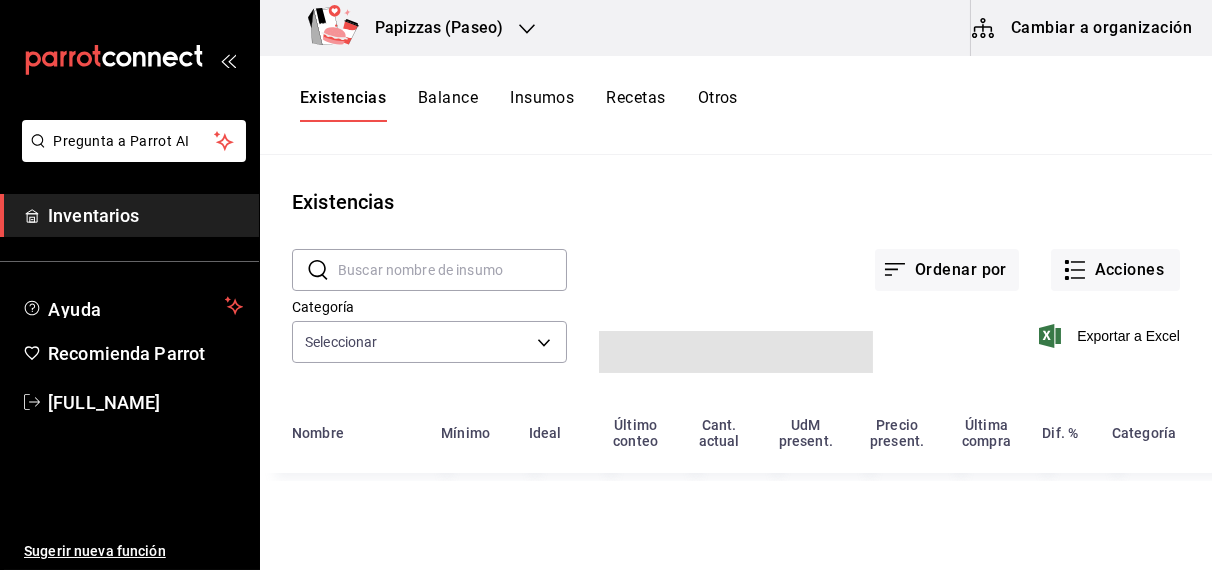 type on "[UUID],[UUID],[UUID],[UUID],[UUID],[UUID]" 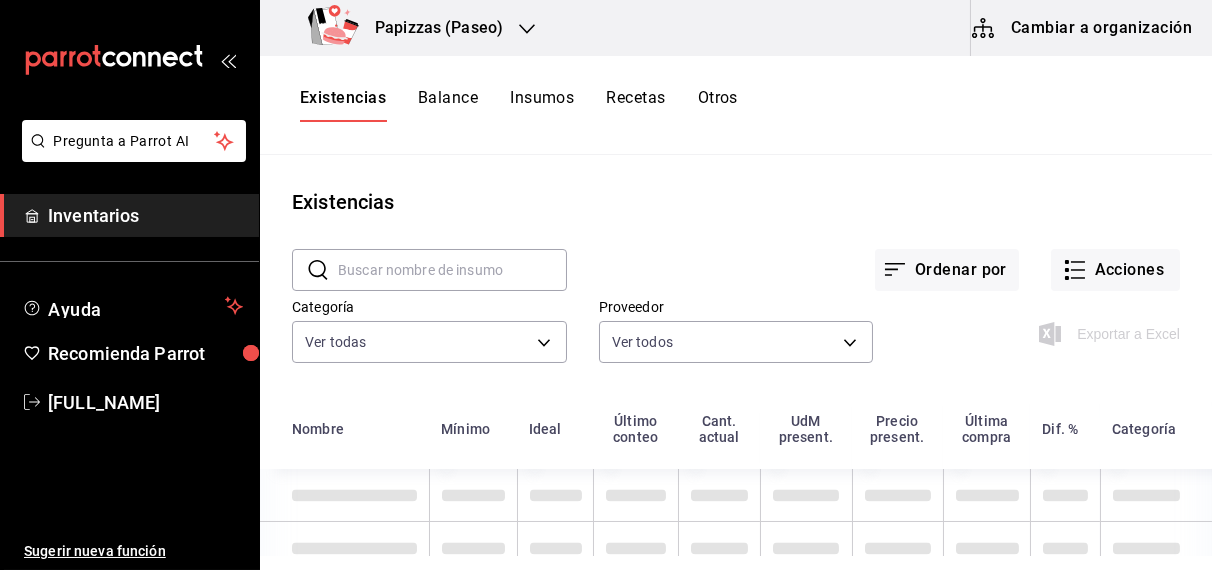 click on "Otros" at bounding box center [718, 105] 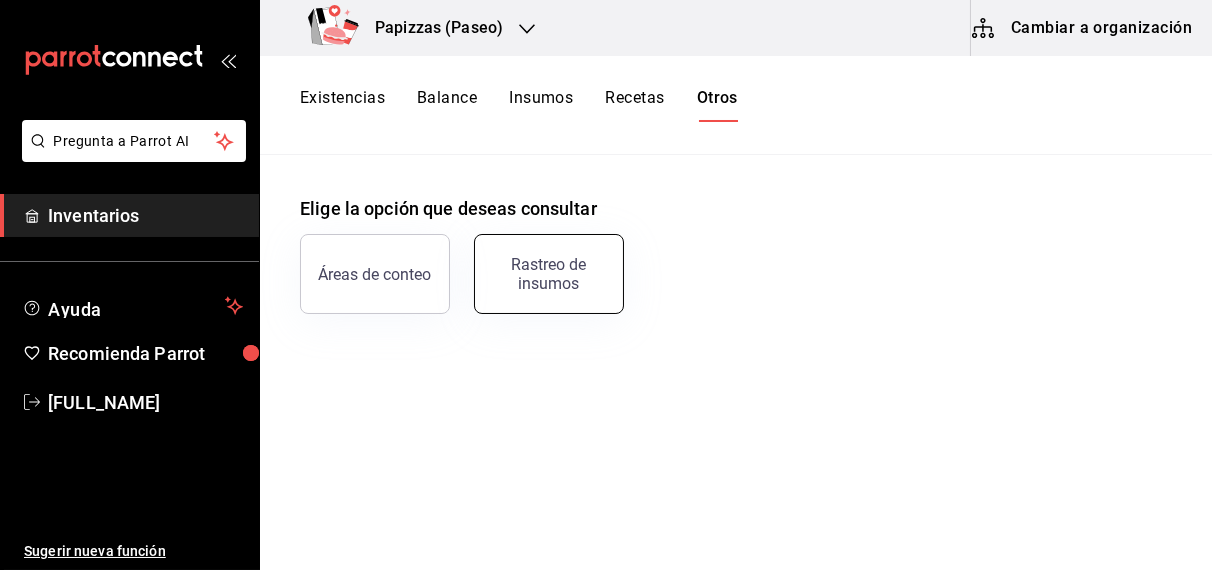 click on "Rastreo de insumos" at bounding box center (549, 274) 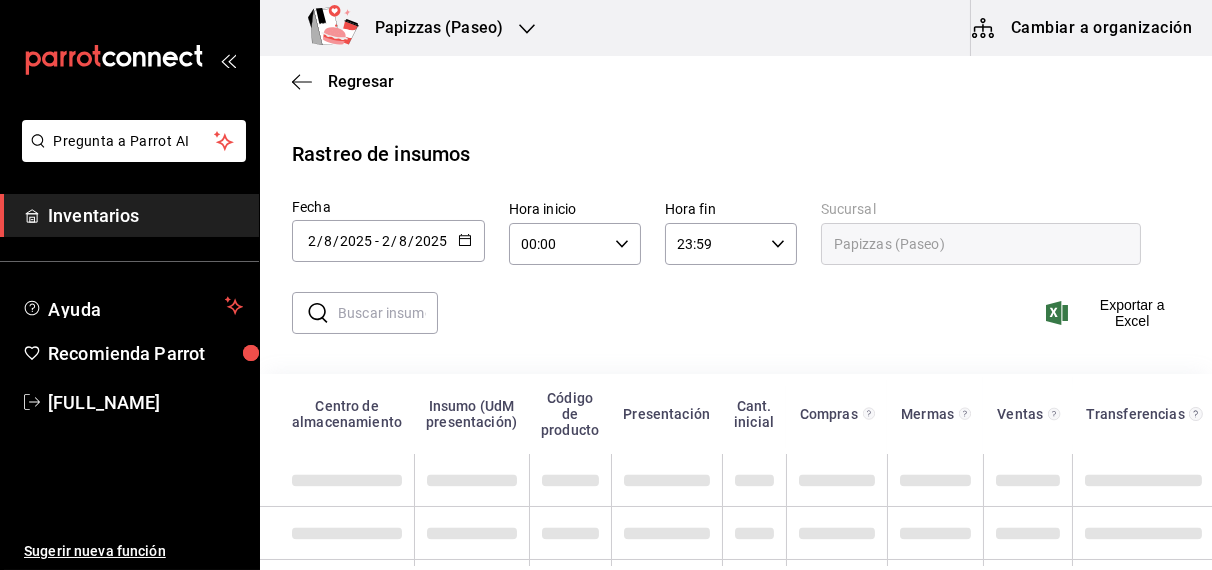 click 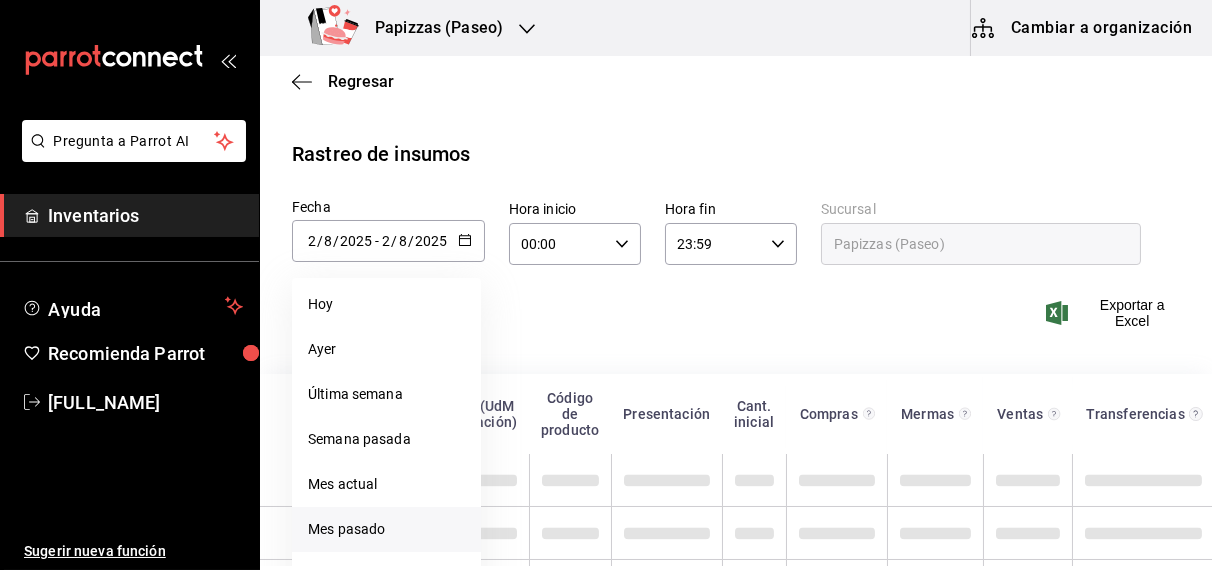 click on "Mes pasado" at bounding box center [386, 529] 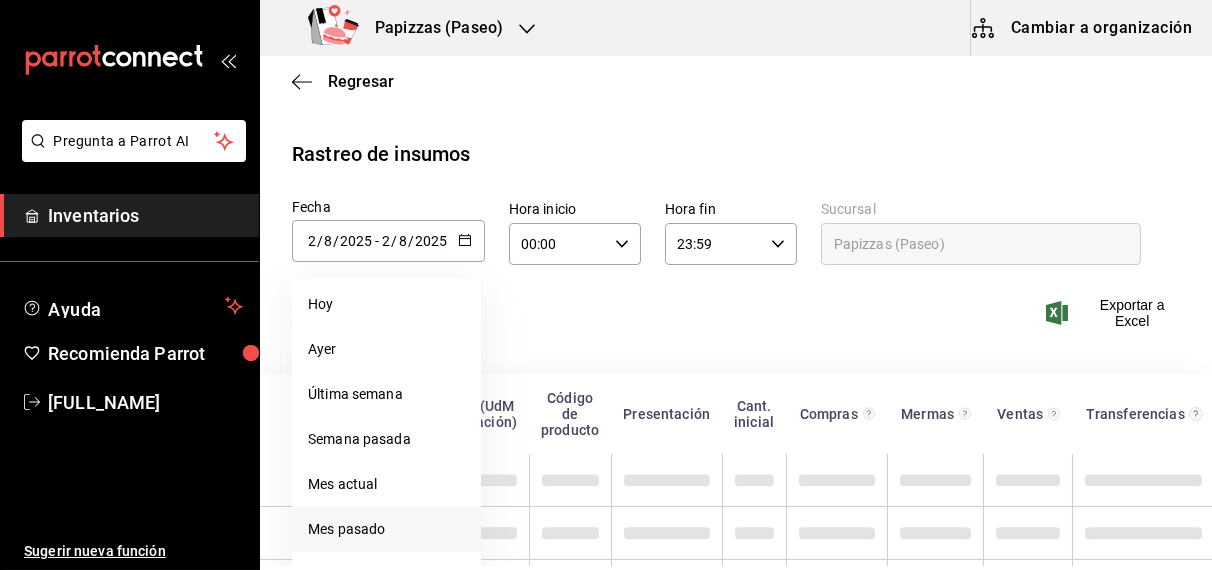 type on "7" 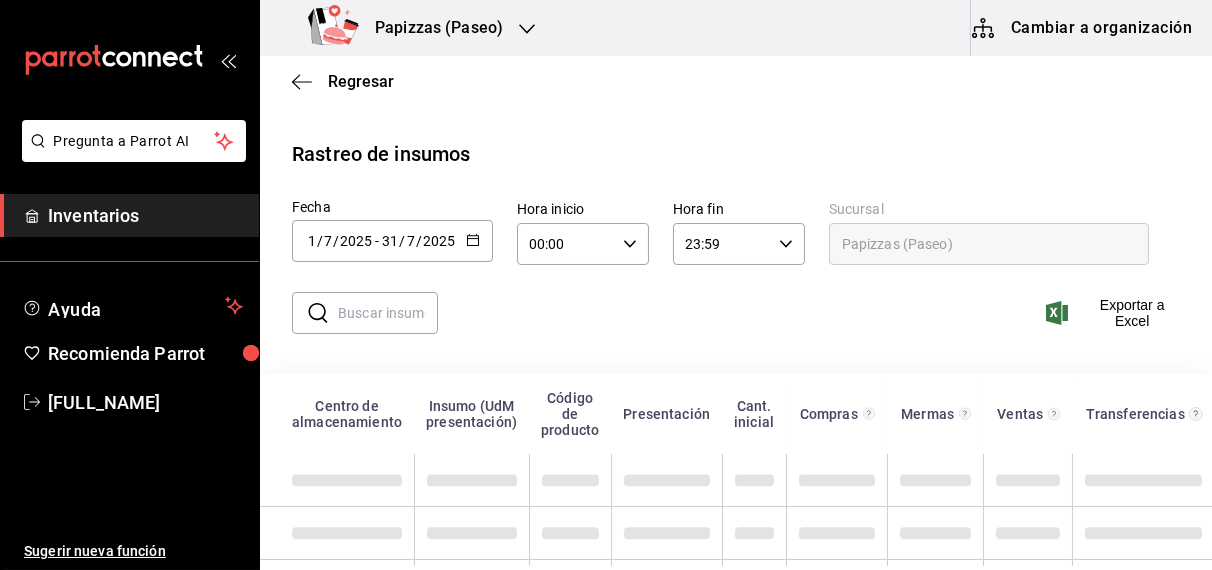 click at bounding box center [388, 313] 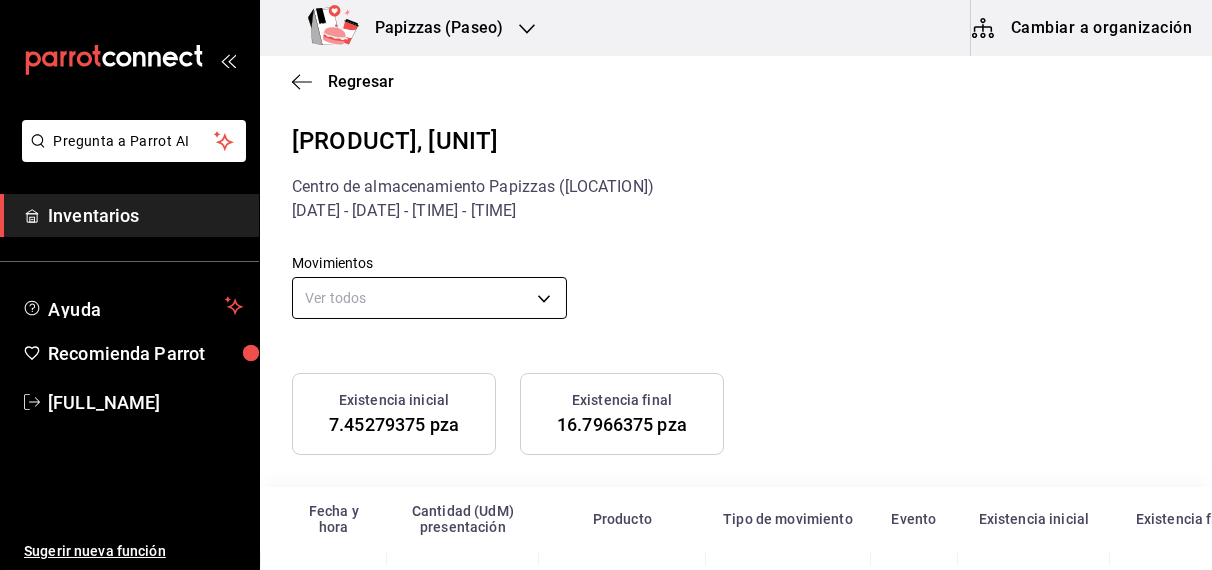 click on "[DATE] [TIME] [PRODUCT_NAME] [UNIT] [PRODUCT_TYPE] [MOVEMENT_TYPE] [EVENT] [INITIAL_STOCK] [FINAL_STOCK] [USER] [DATE] [TIME] [PRODUCT_NAME] [UNIT] [PRODUCT_TYPE] [MOVEMENT_TYPE] [EVENT] [INITIAL_STOCK] [FINAL_STOCK] [USER] [DATE] [TIME] [PRODUCT_NAME] [MOVEMENT_TYPE] [EVENT] [INITIAL_STOCK] [FINAL_STOCK] [USER] [NUMBER] [UNIT]" at bounding box center [606, 283] 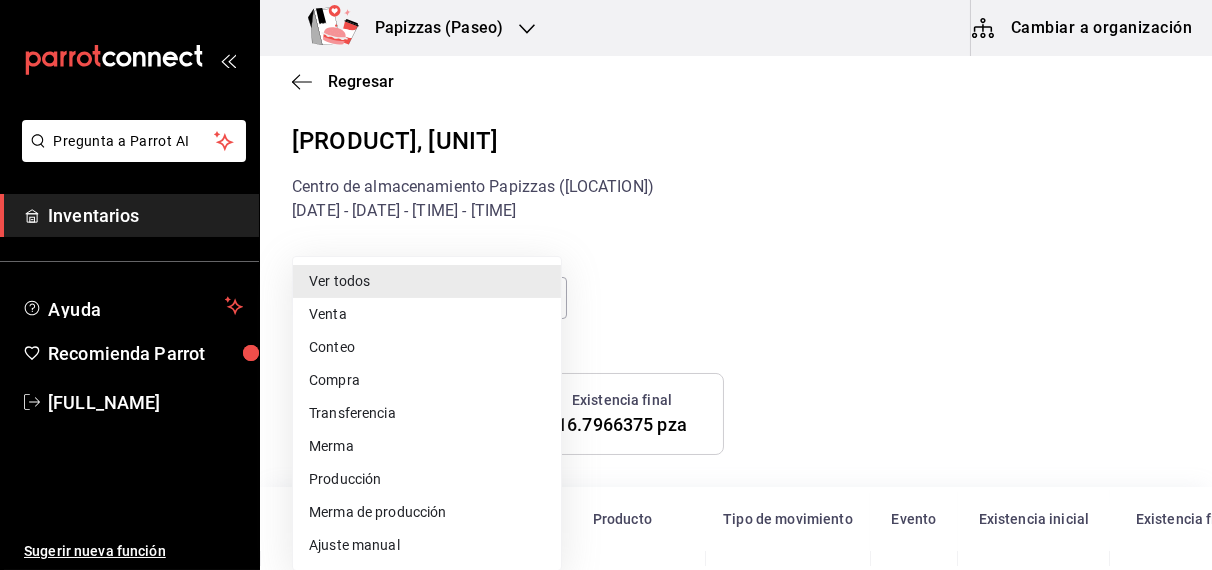 click on "Merma" at bounding box center [427, 446] 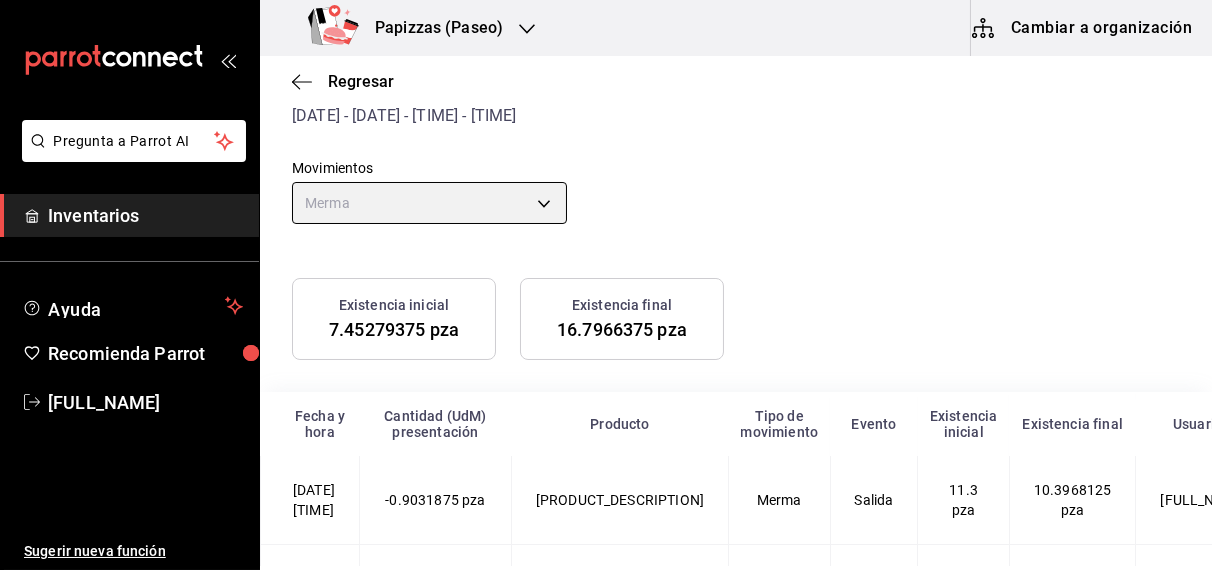 scroll, scrollTop: 0, scrollLeft: 0, axis: both 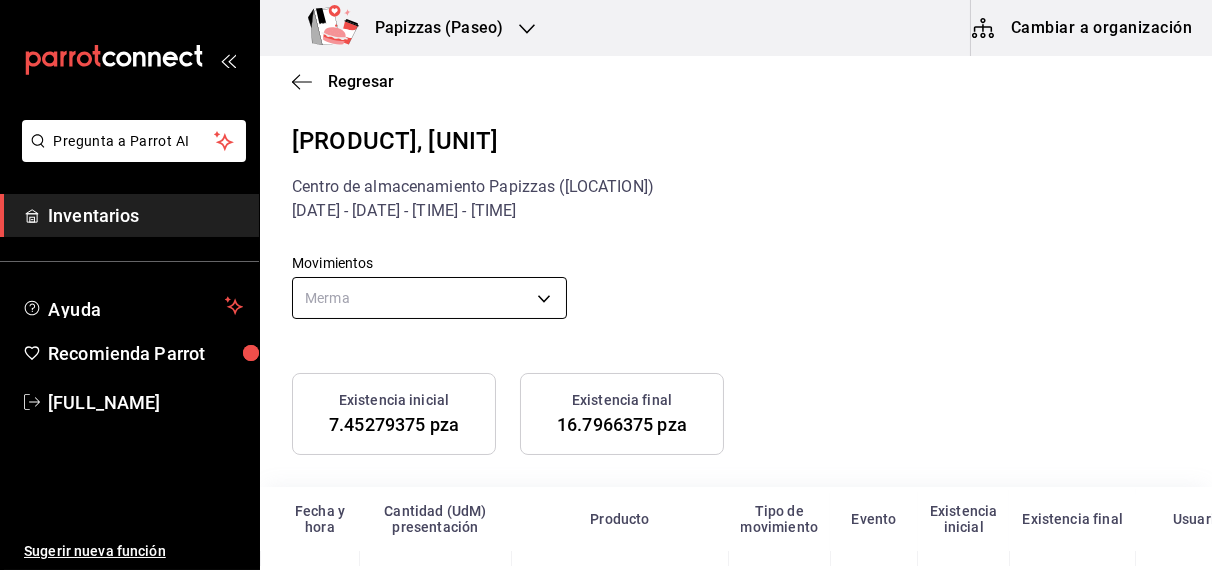 click on "Pregunta a Parrot AI Inventarios   Ayuda Recomienda Parrot   [PERSONAL NAME]   Sugerir nueva función   Papizzas (Paseo) Cambiar a organización Regresar Aceite 1lt, pza Centro de almacenamiento Papizzas (Paseo) [DATE] - [DATE] - [TIME] - [TIME] Movimientos Merma LOST Existencia inicial [QUANTITY] pza Existencia final [QUANTITY] pza Fecha y hora Cantidad (UdM) presentación Producto Tipo de movimiento Evento Existencia inicial Existencia final Usuario [DATE] [TIME] [QUANTITY] pza Aceite 1lt Merma Salida [QUANTITY] pza [QUANTITY] pza [PERSONAL NAME] [DATE] [TIME] [QUANTITY] pza Aceite 1lt Merma Salida [QUANTITY] pza [QUANTITY] pza [PERSONAL NAME] Pregunta a Parrot AI Inventarios   Ayuda Recomienda Parrot   [PERSONAL NAME]   Sugerir nueva función   GANA 1 MES GRATIS EN TU SUSCRIPCIÓN AQUÍ Eliminar Visitar centro de ayuda ([PHONE]) [EMAIL] Visitar centro de ayuda ([PHONE]) [EMAIL]" at bounding box center [606, 283] 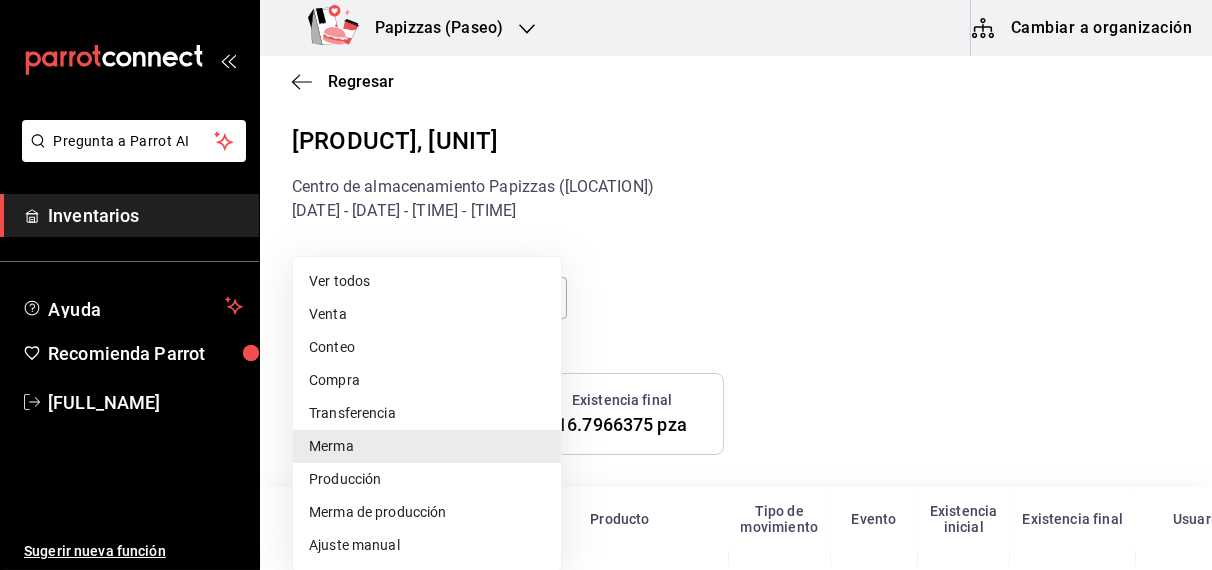 click on "Ajuste manual" at bounding box center (427, 545) 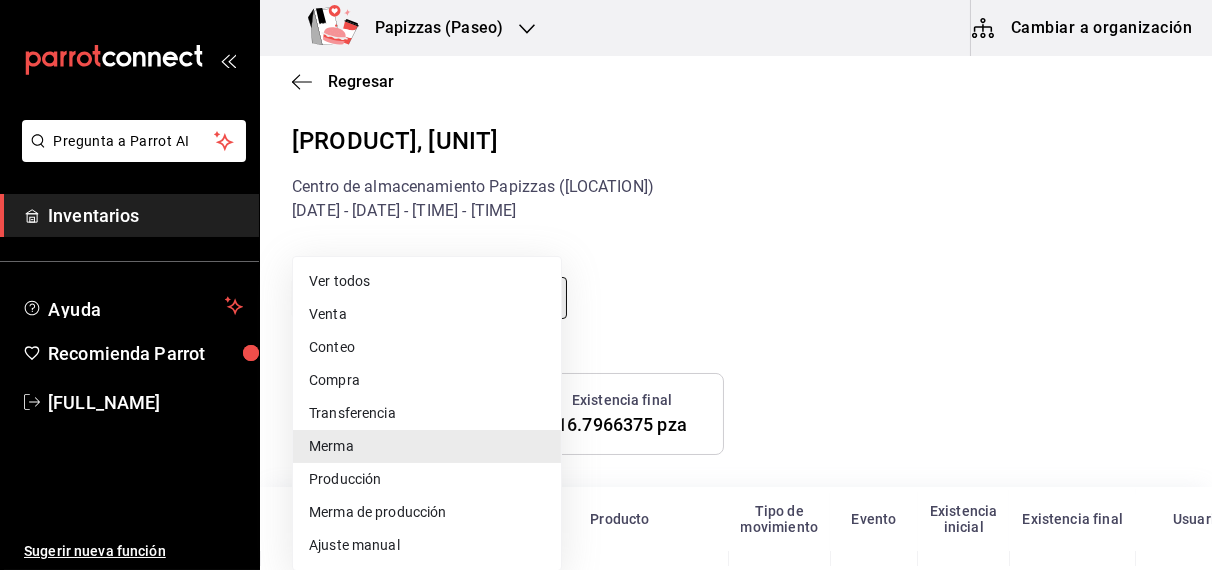 type on "MANUAL_ADJUSTMENT" 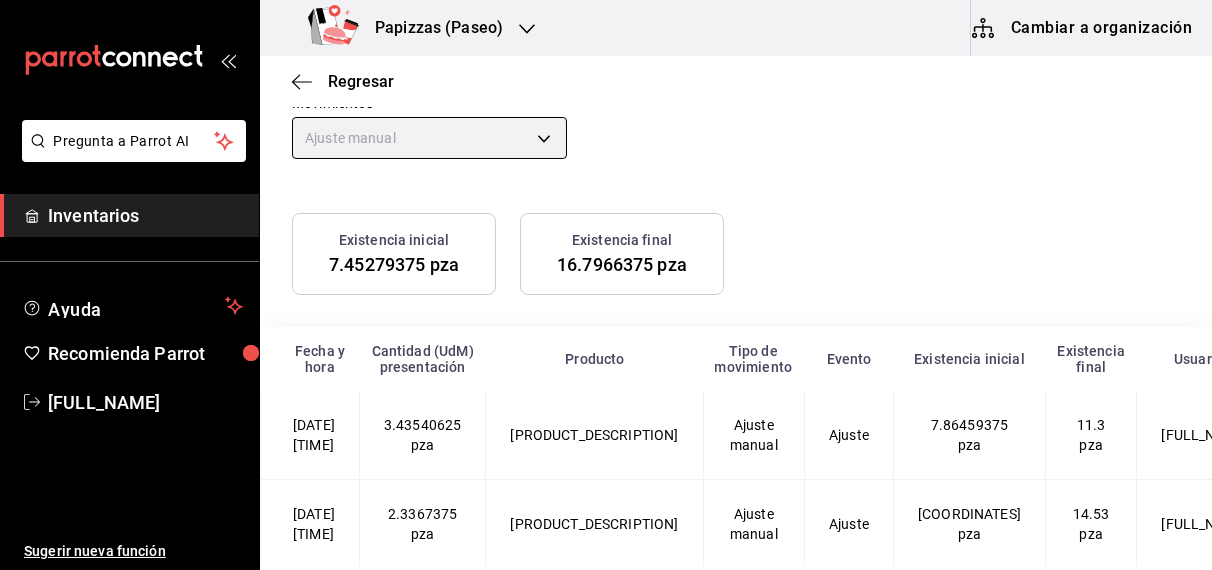 scroll, scrollTop: 250, scrollLeft: 0, axis: vertical 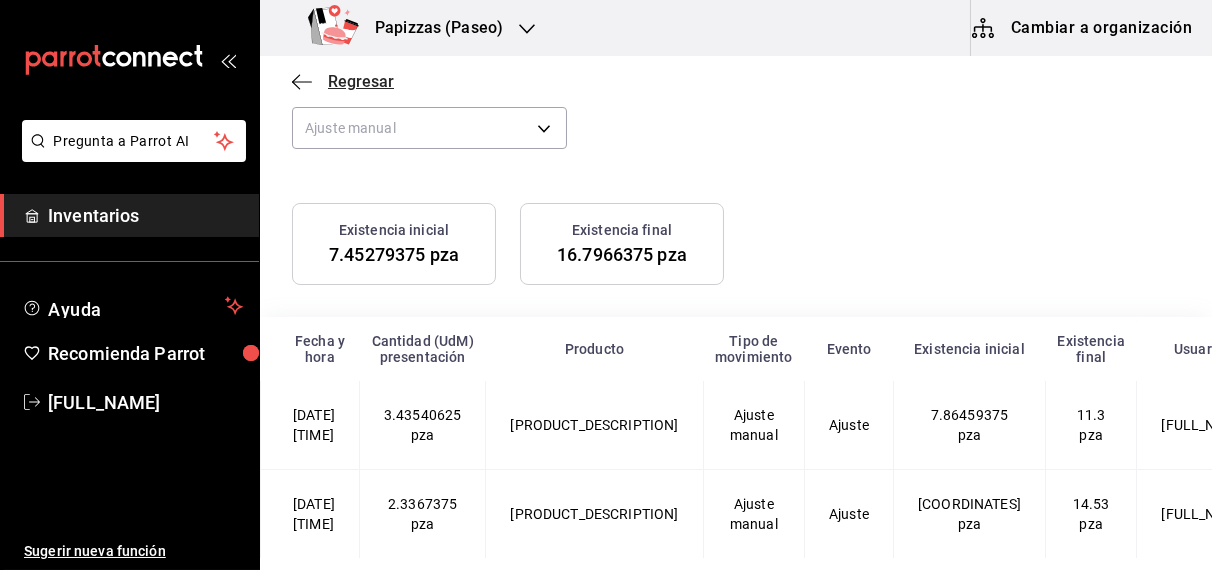 click on "Regresar" at bounding box center [361, 81] 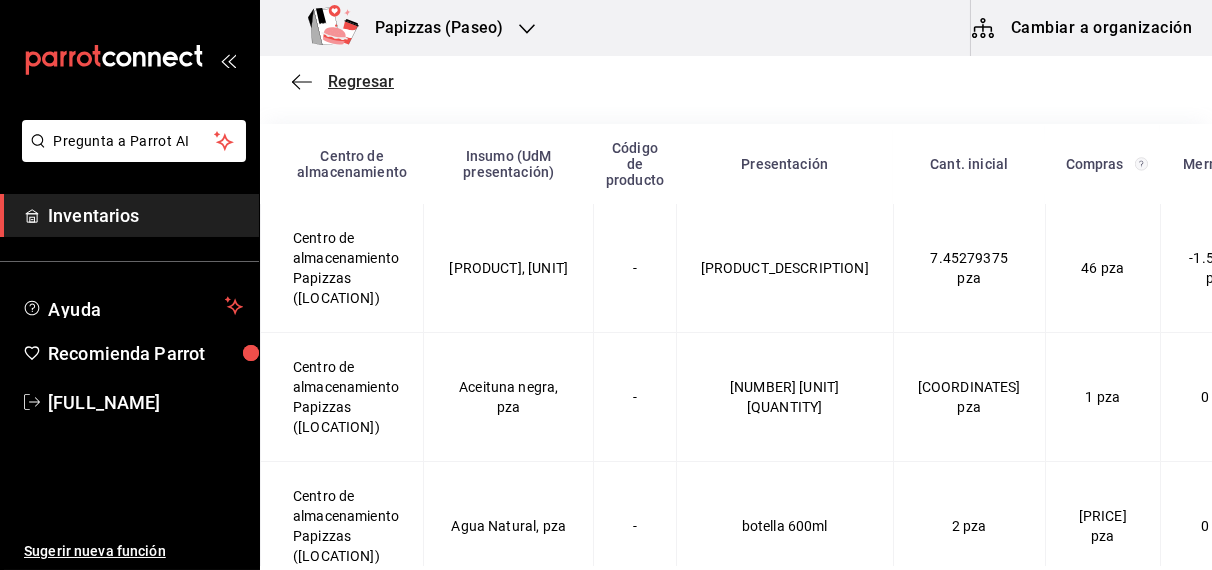 click on "Regresar" at bounding box center (361, 81) 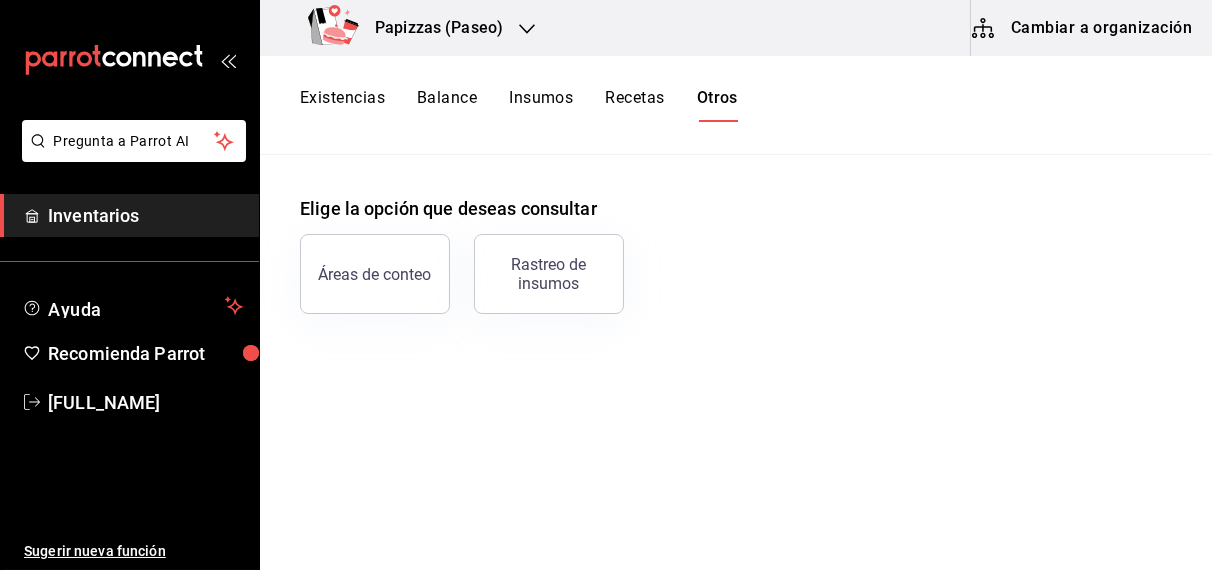 click on "Existencias" at bounding box center (342, 105) 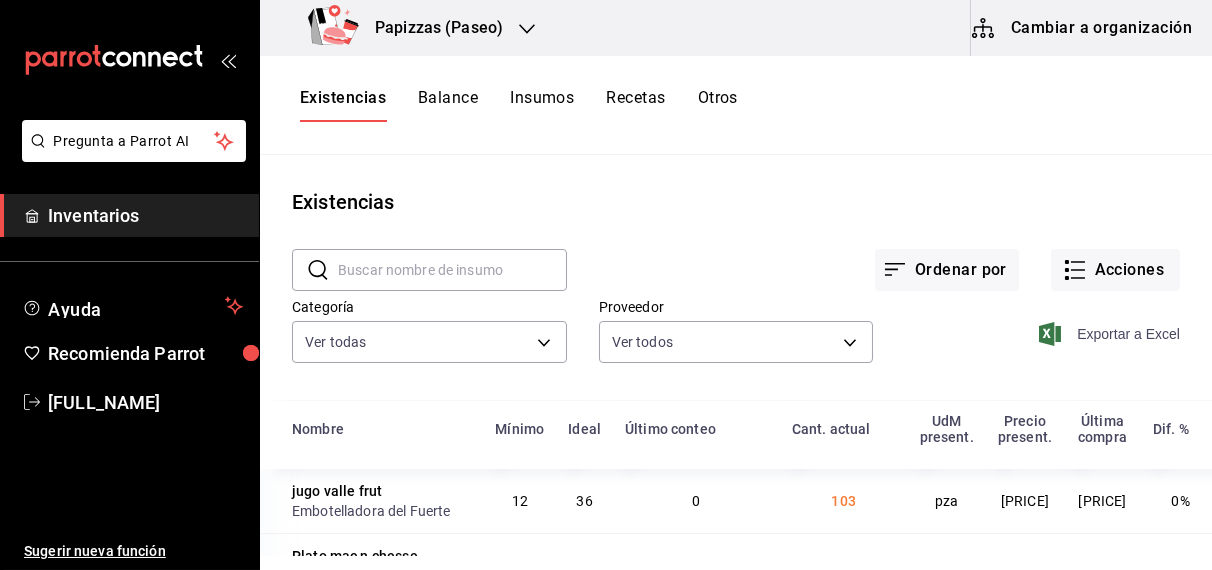 click on "Exportar a Excel" at bounding box center (1111, 334) 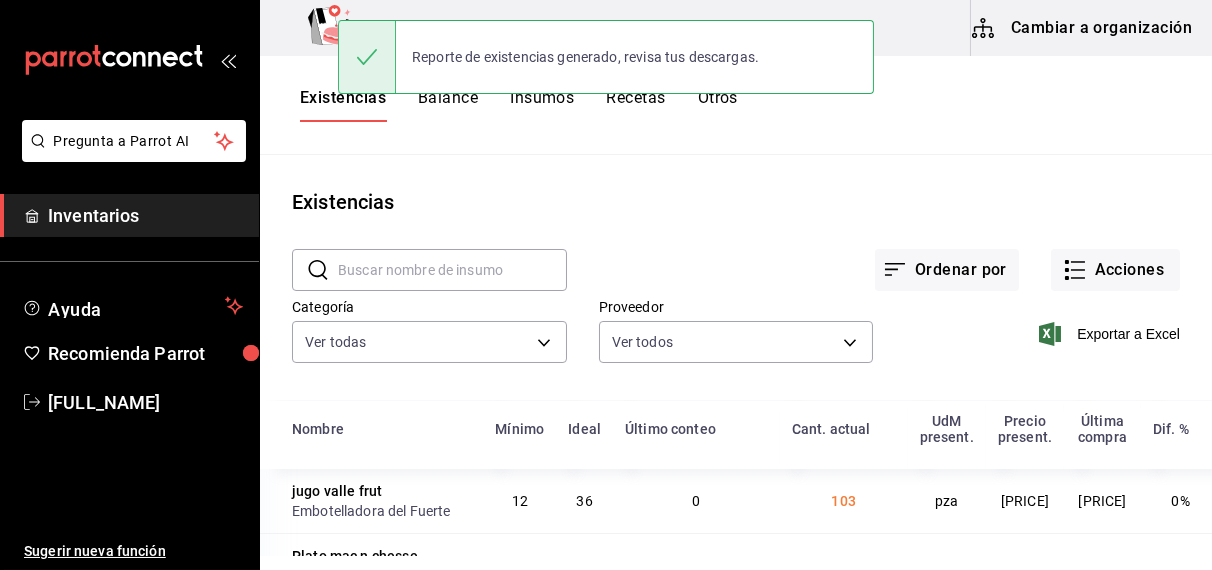 click on "Balance" at bounding box center (448, 105) 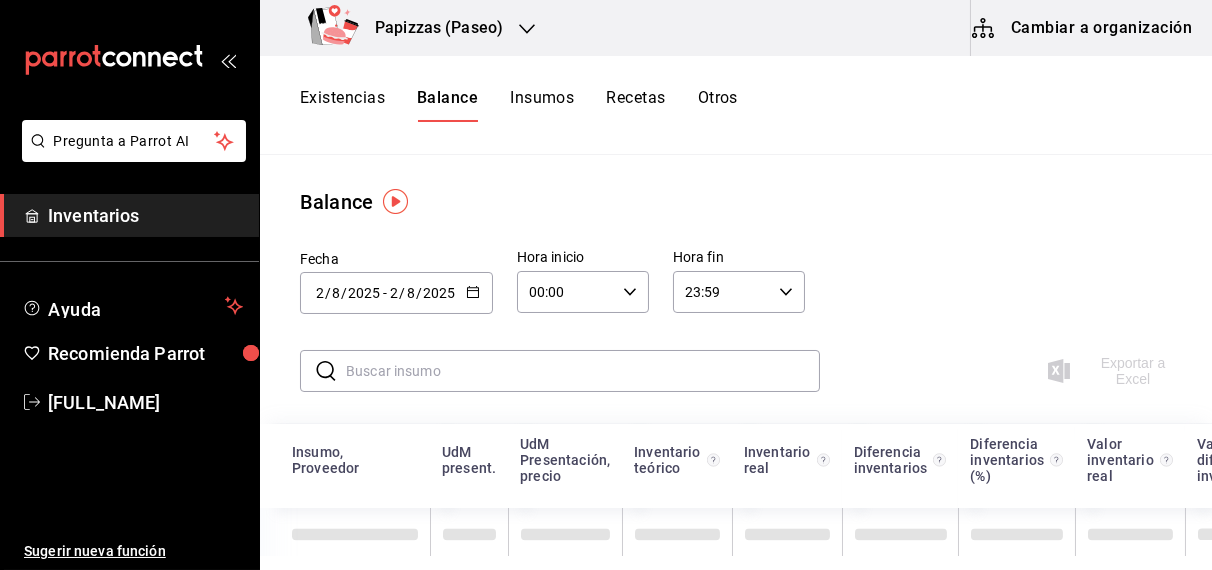 click 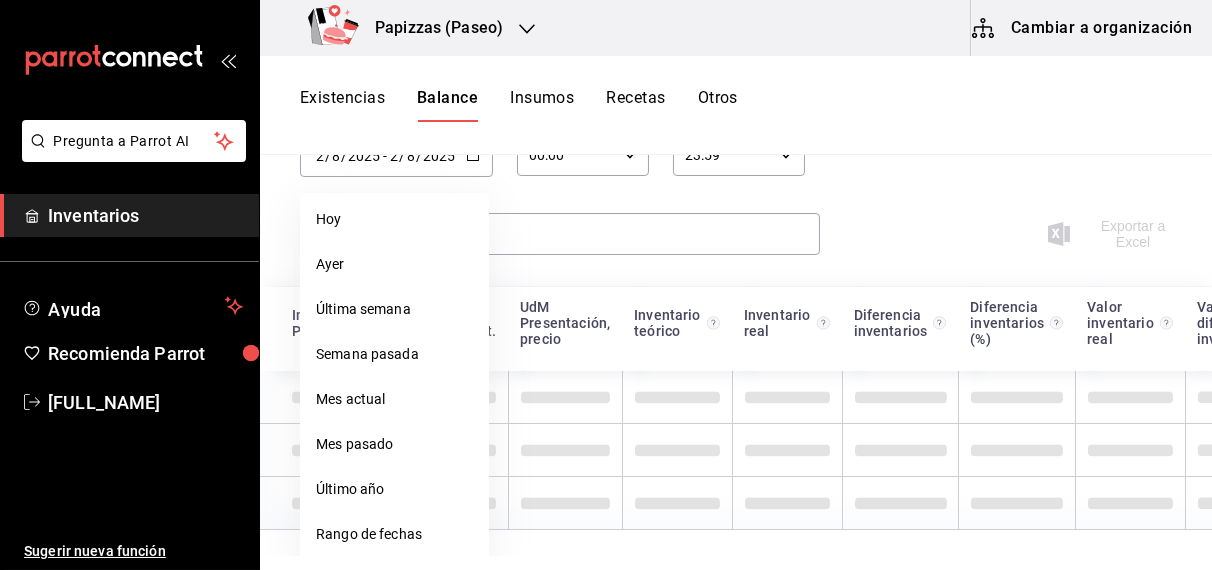 scroll, scrollTop: 175, scrollLeft: 0, axis: vertical 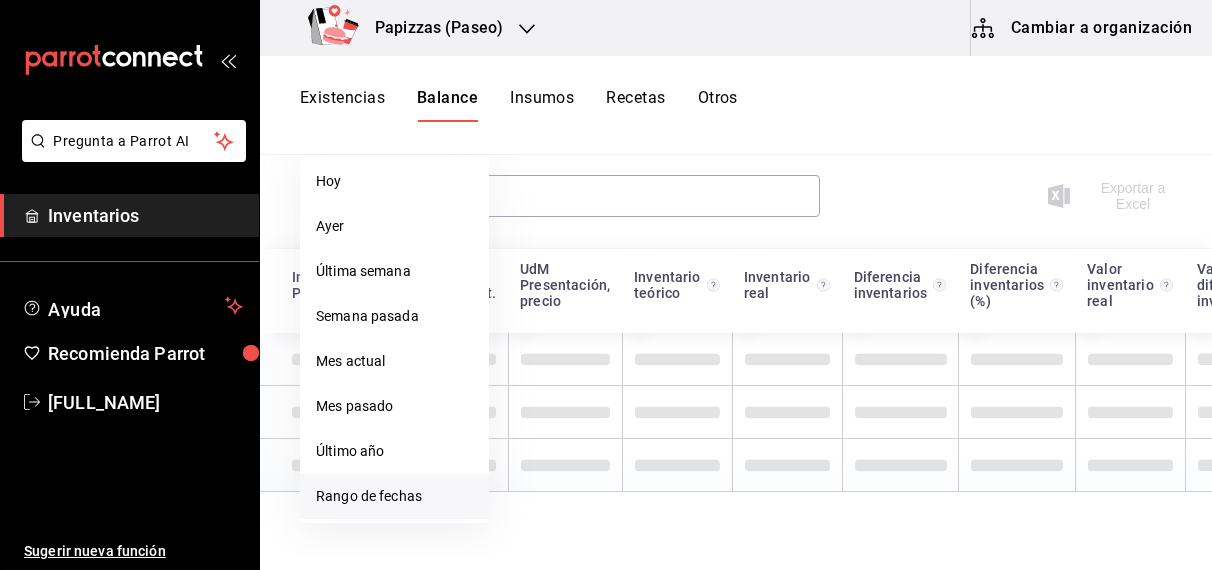 click on "Rango de fechas" at bounding box center [394, 496] 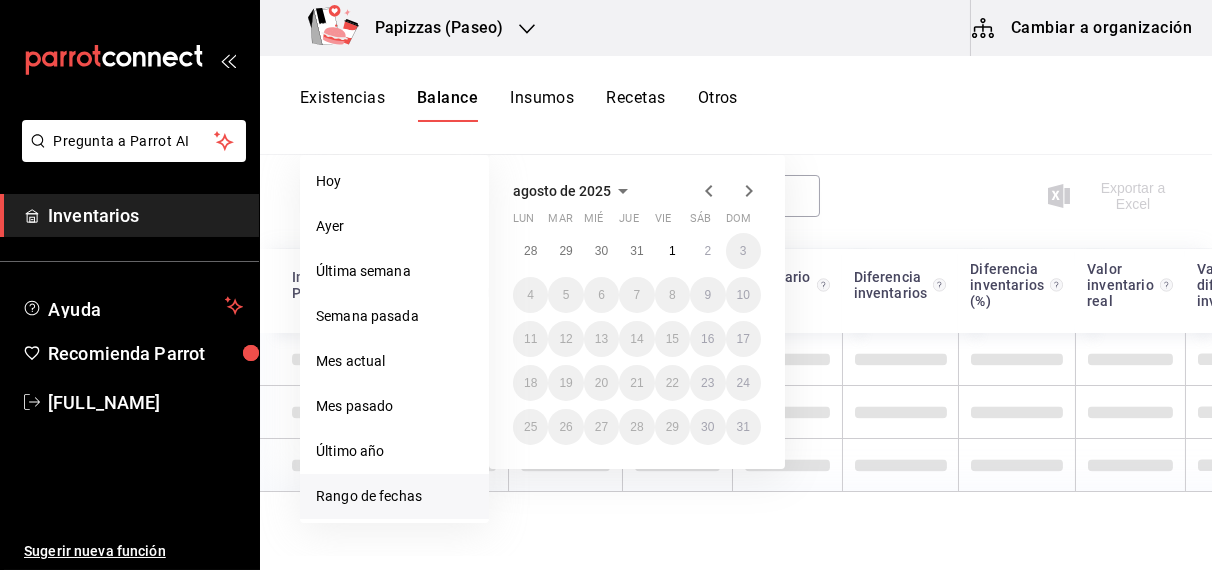click 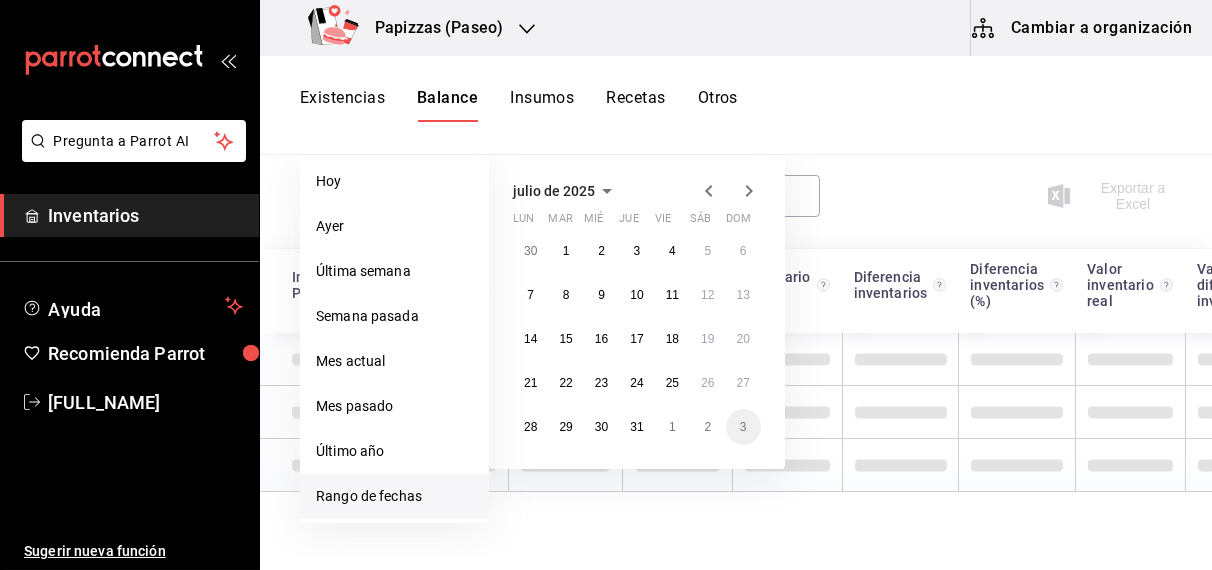click on "30 1 2 3 4 5 6 7 8 9 10 11 12 13 14 15 16 17 18 19 20 21 22 23 24 25 26 27 28 29 30 31 1 2 3" at bounding box center (637, 339) 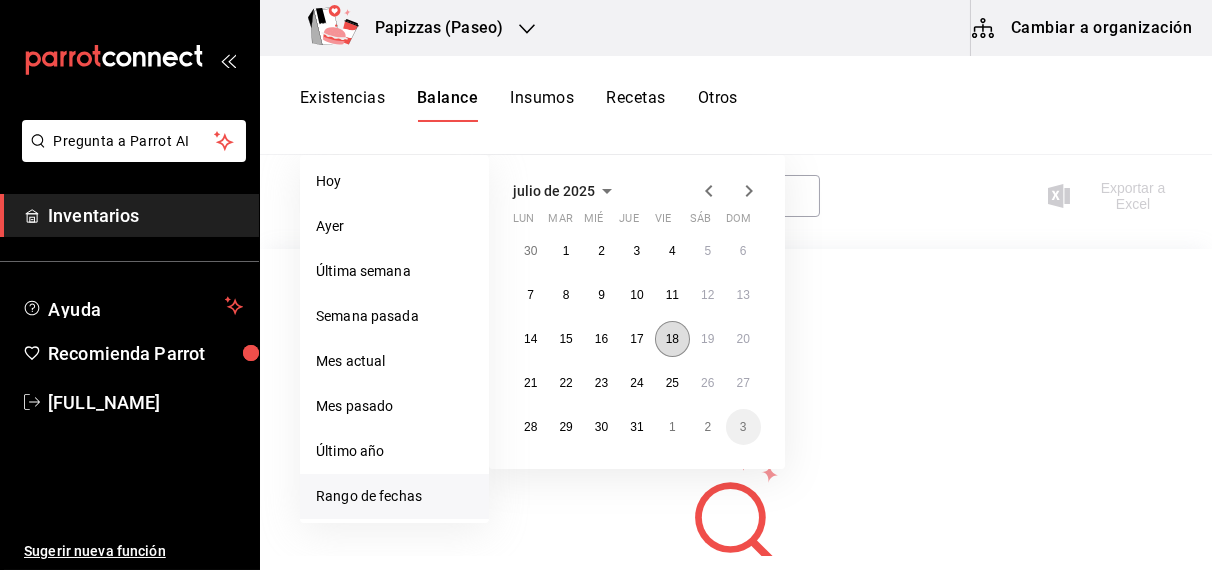 click on "18" at bounding box center (672, 339) 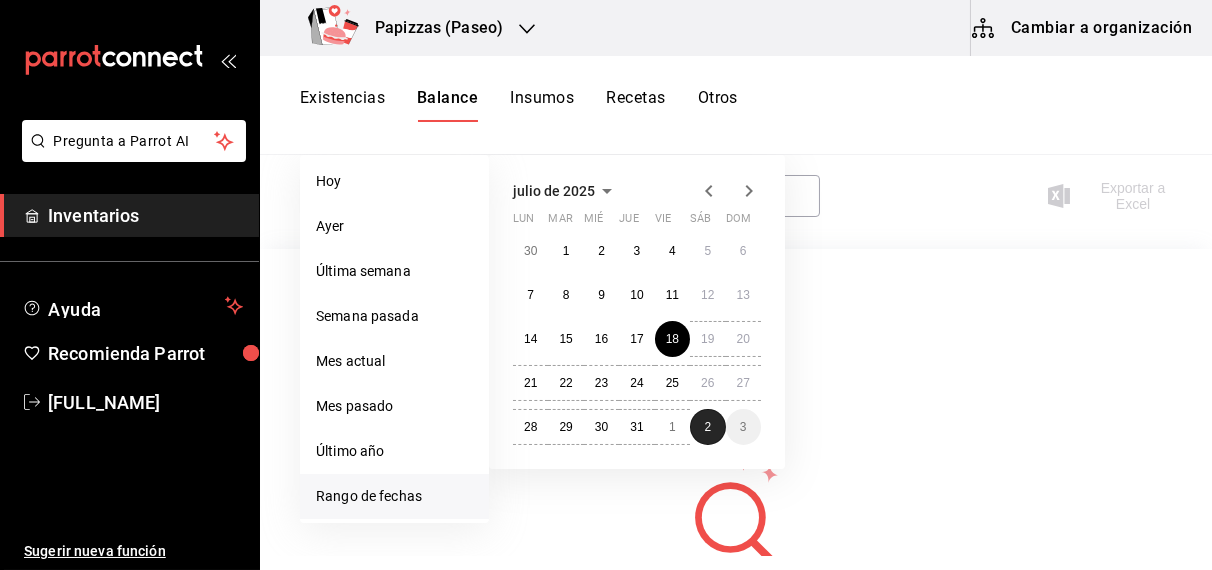 click on "2" at bounding box center [707, 427] 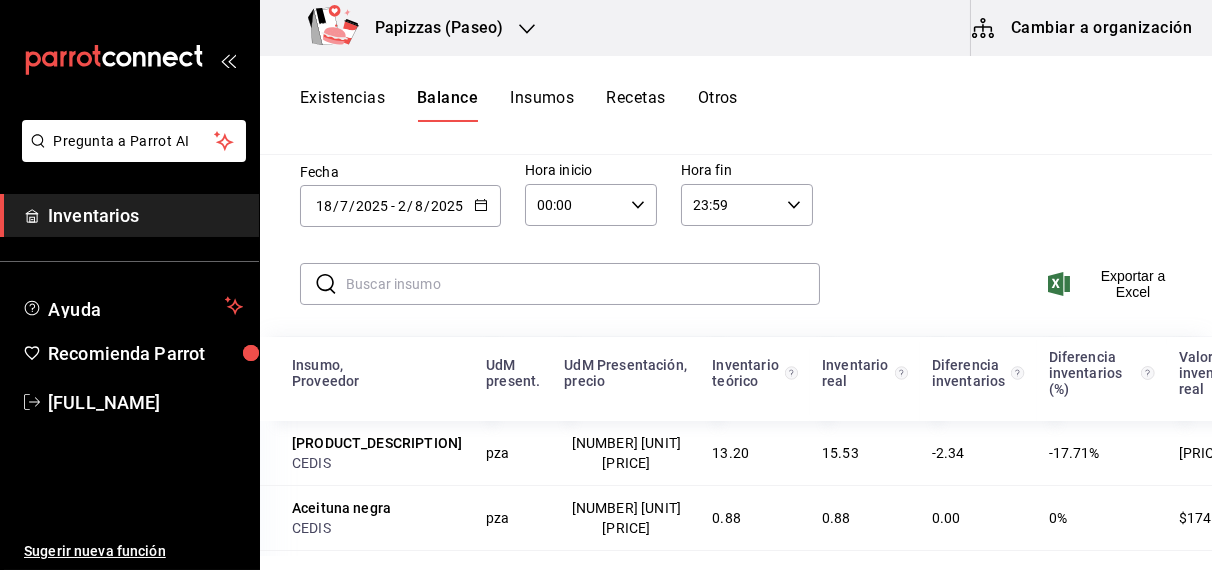 scroll, scrollTop: 0, scrollLeft: 0, axis: both 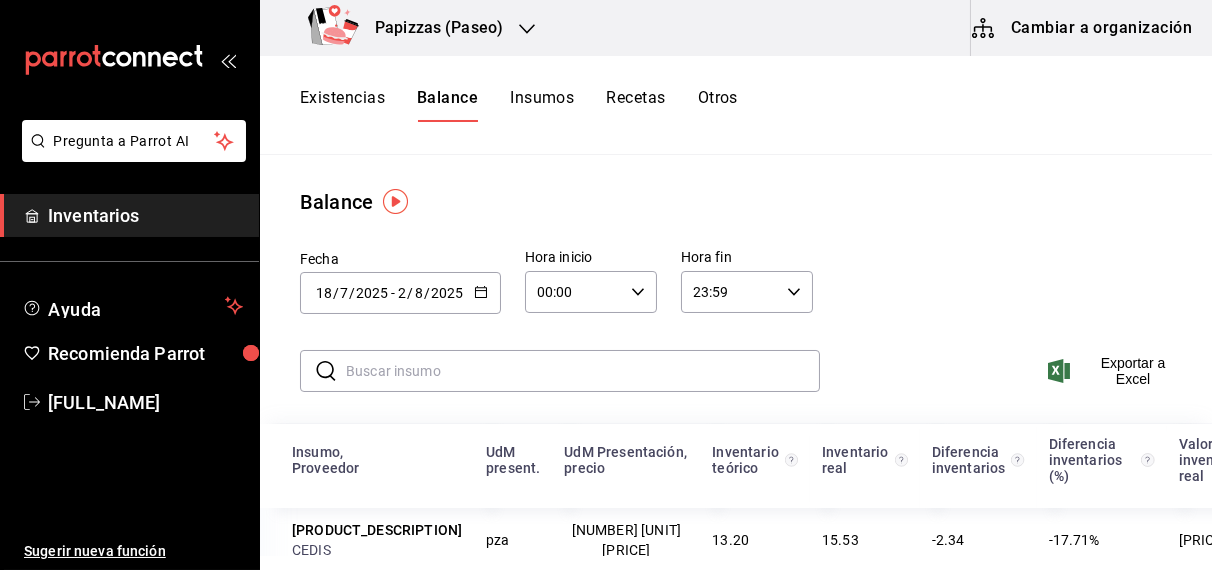 click on "00:00 Hora inicio" at bounding box center [591, 292] 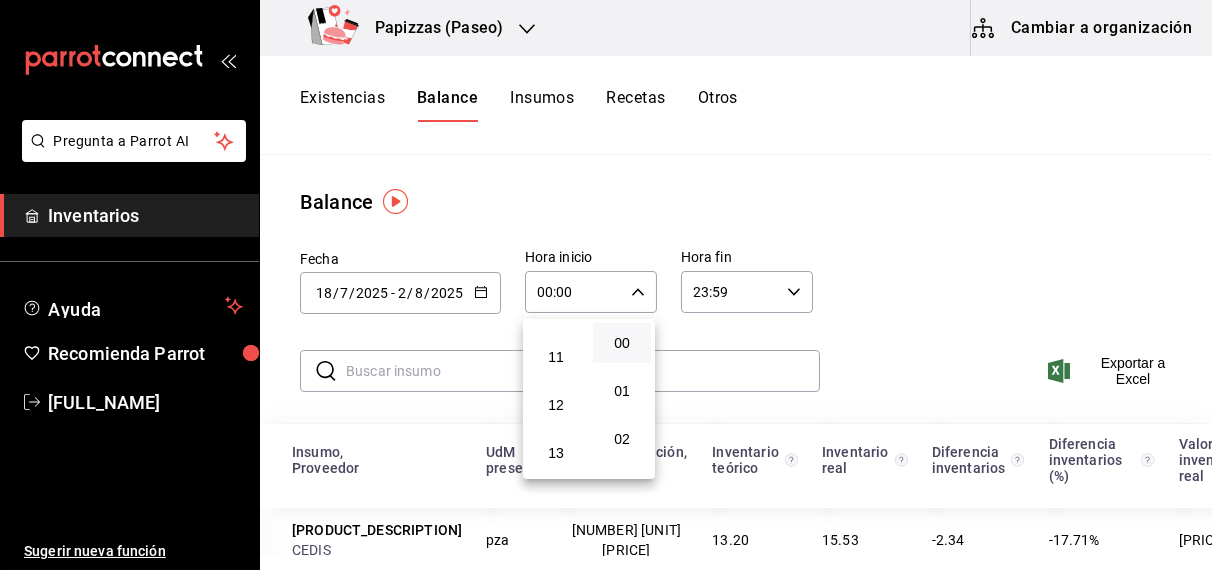 scroll, scrollTop: 516, scrollLeft: 0, axis: vertical 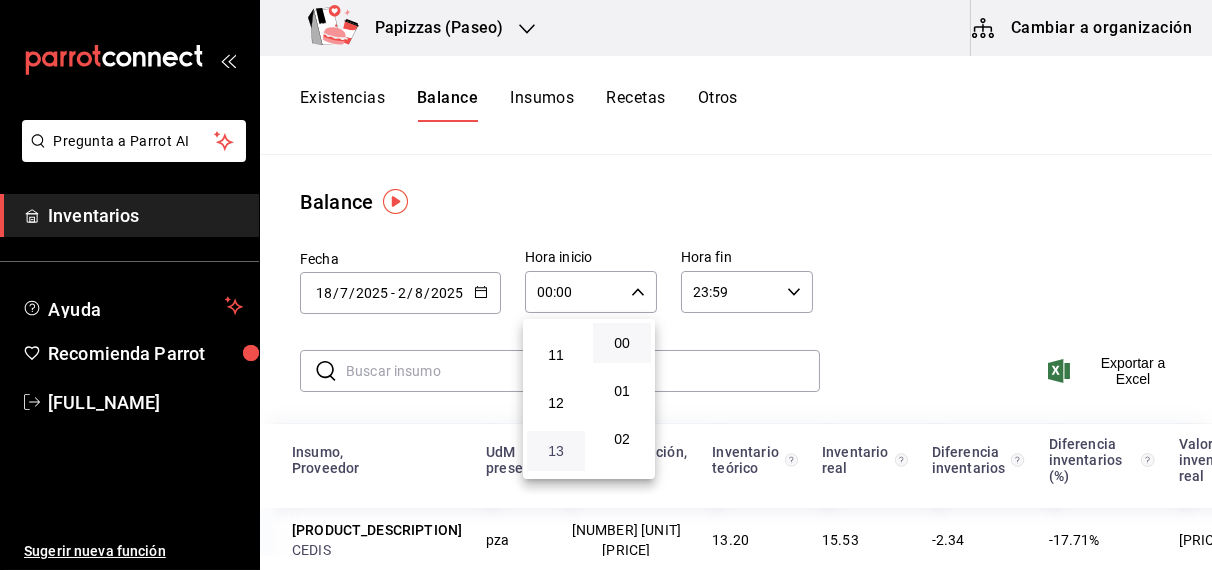 click on "13" at bounding box center [556, 451] 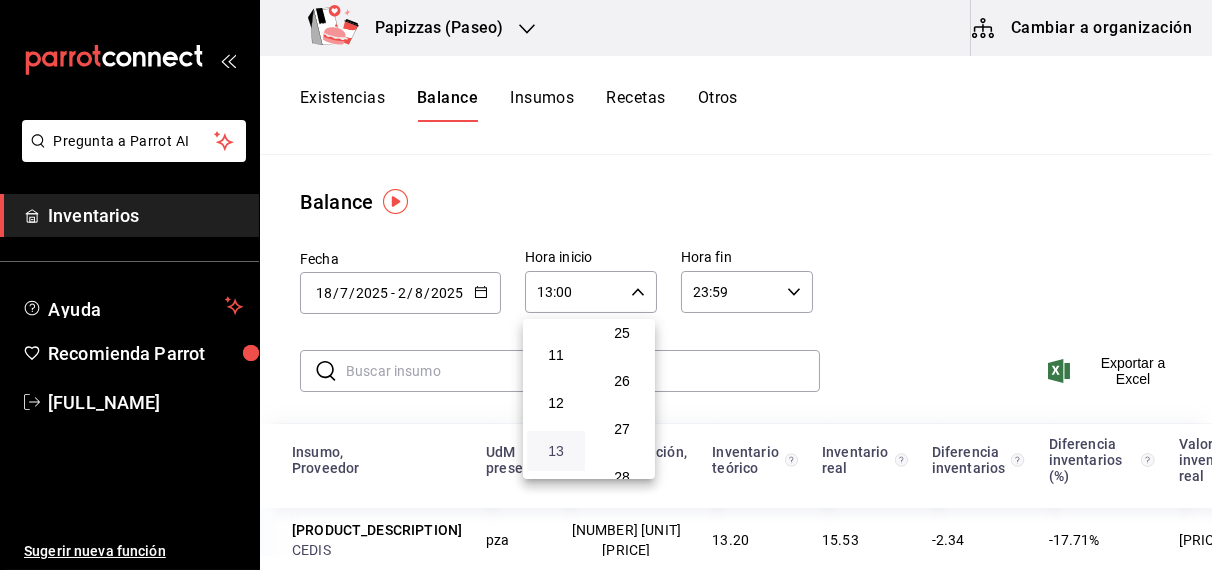 scroll, scrollTop: 1212, scrollLeft: 0, axis: vertical 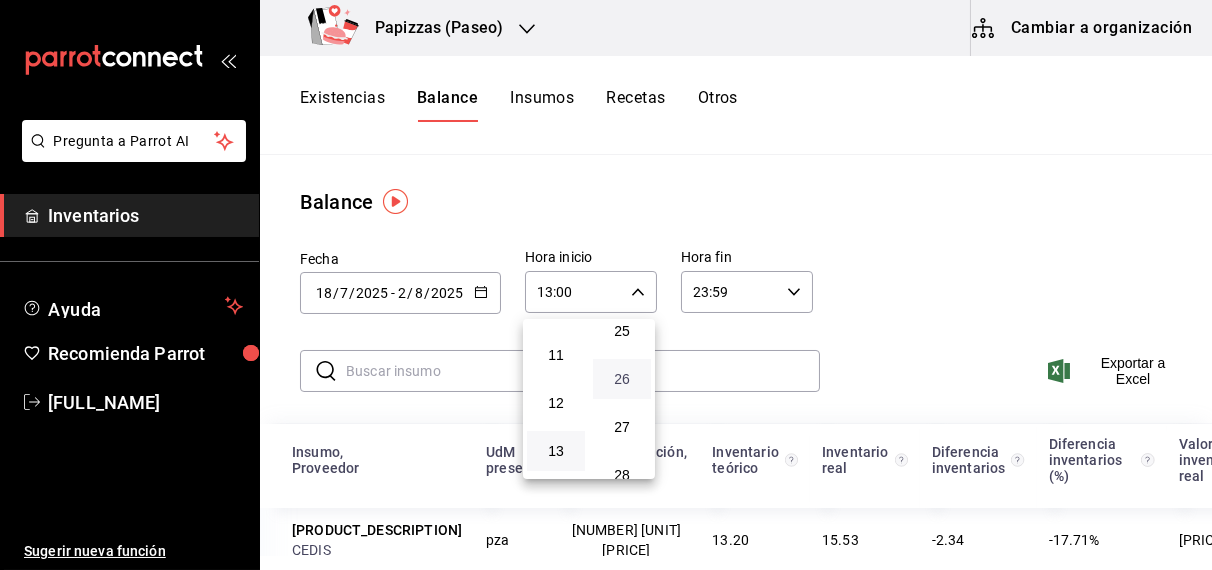 click on "26" at bounding box center (622, 379) 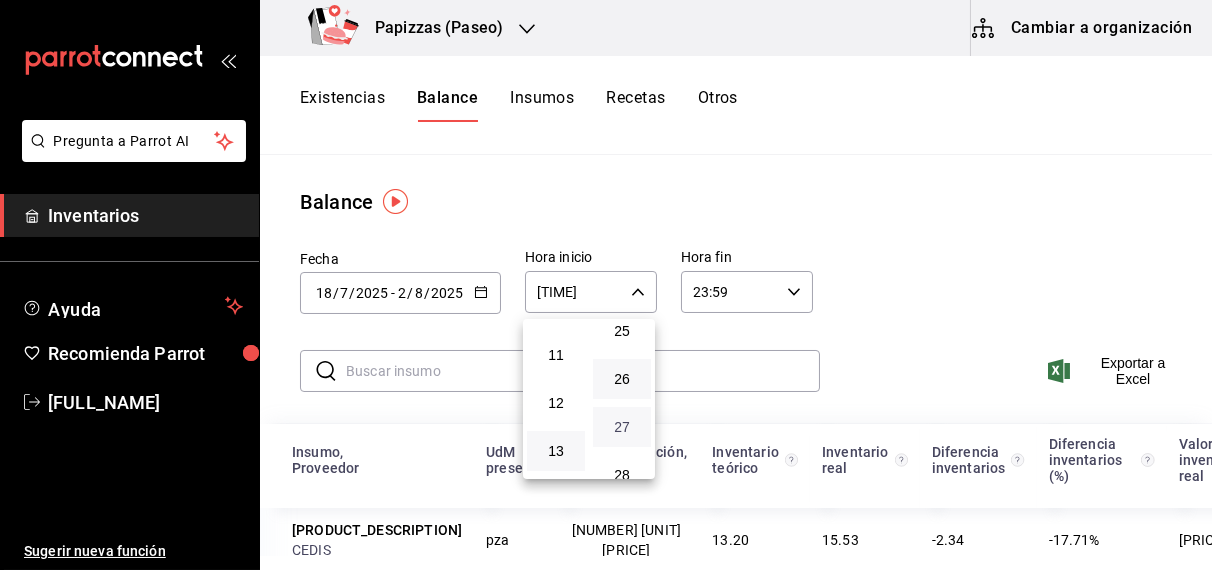 click on "27" at bounding box center (622, 427) 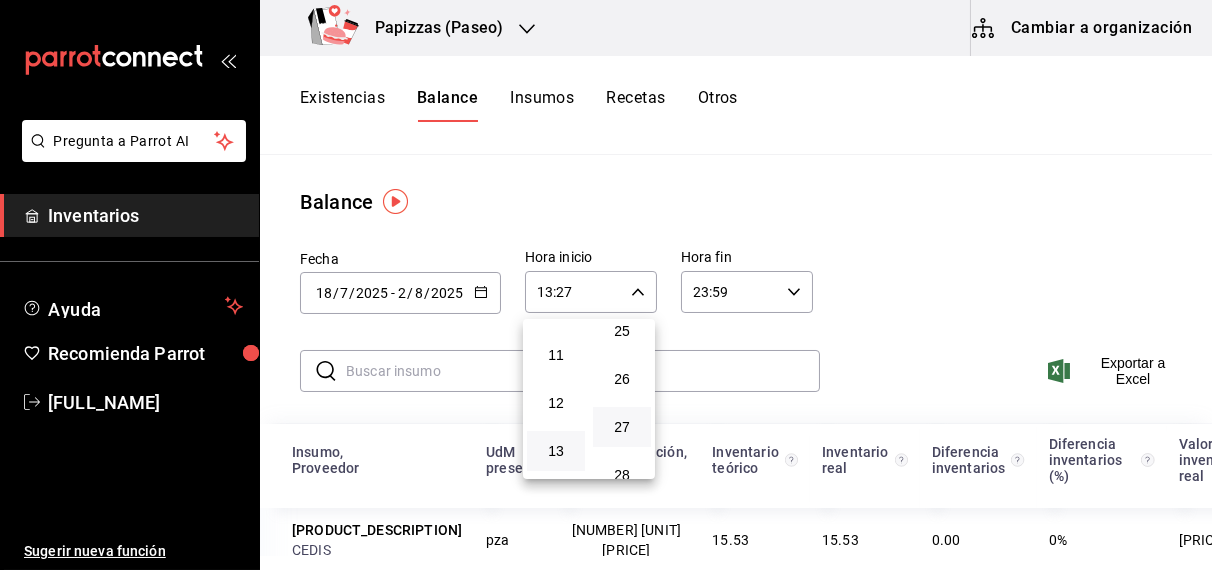 click at bounding box center [606, 285] 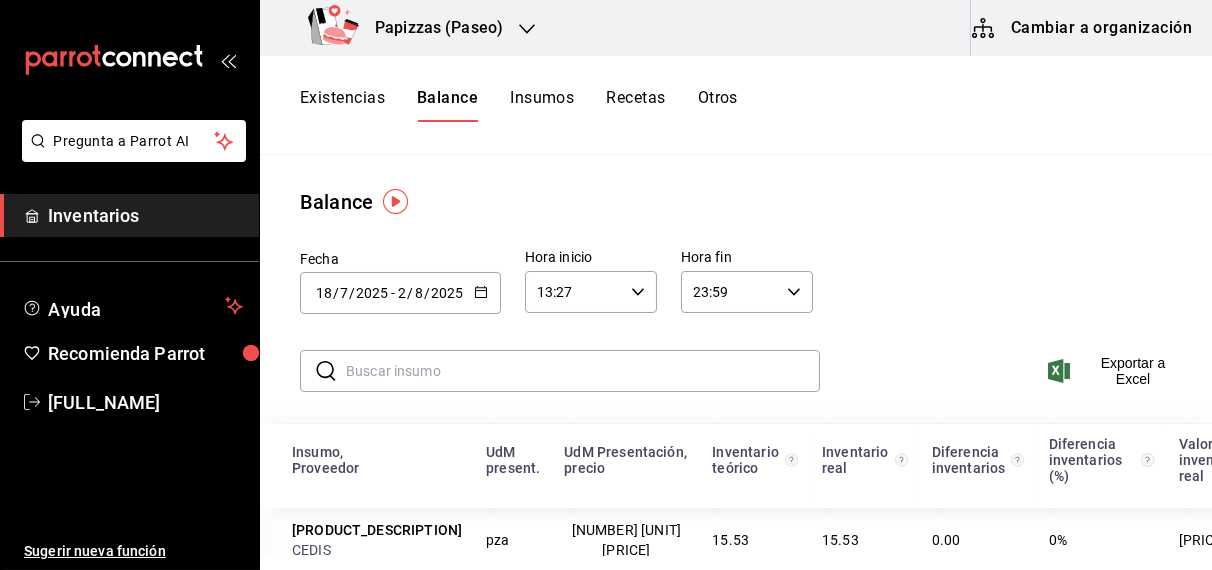 click on "Existencias Balance Insumos Recetas Otros" at bounding box center (736, 105) 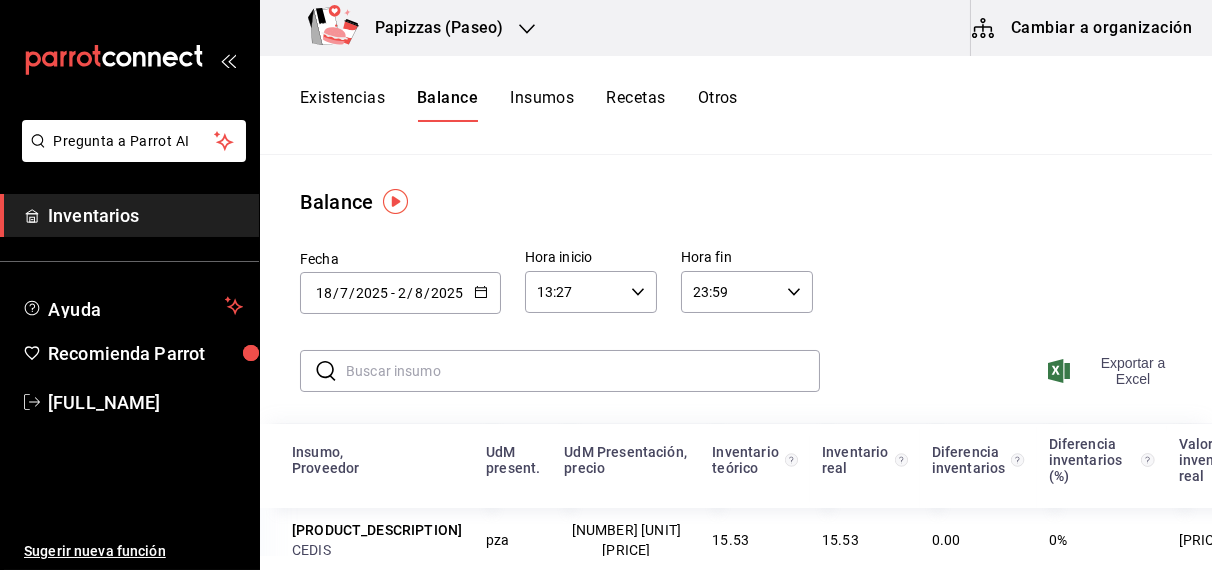 click on "Exportar a Excel" at bounding box center [1116, 371] 